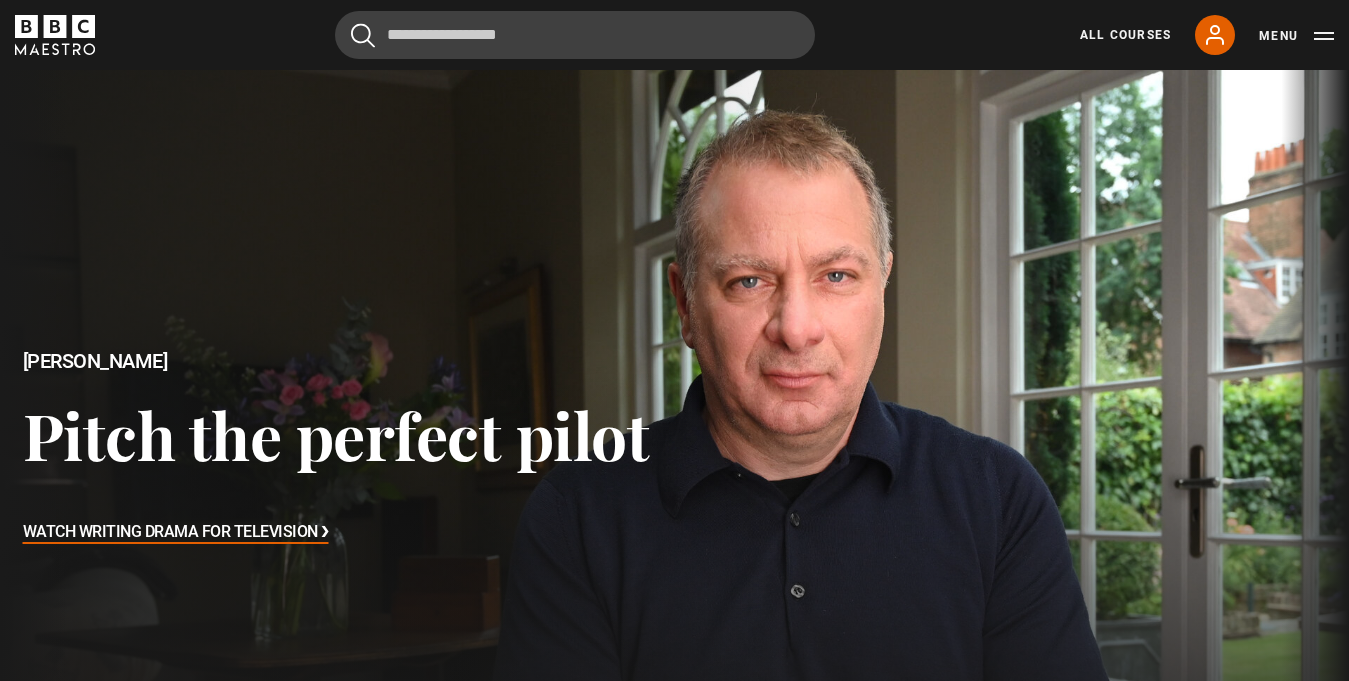 scroll, scrollTop: 0, scrollLeft: 0, axis: both 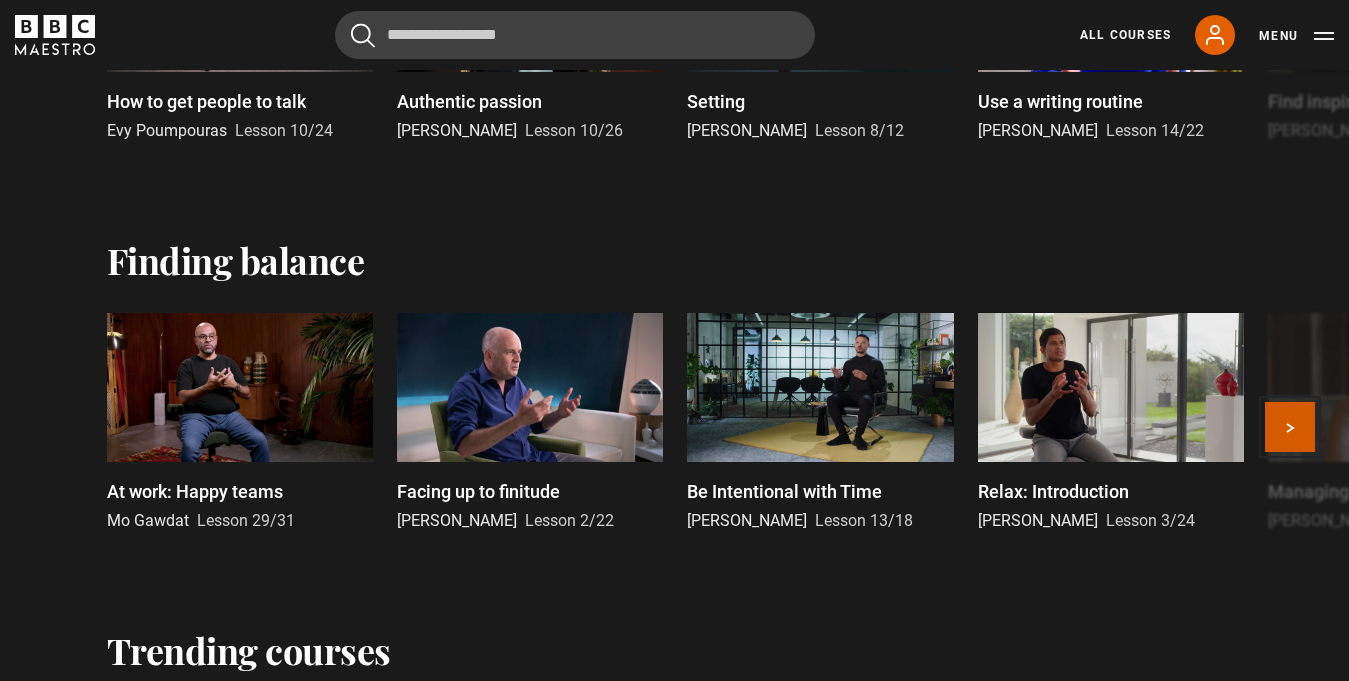 click on "Next" at bounding box center (1290, 427) 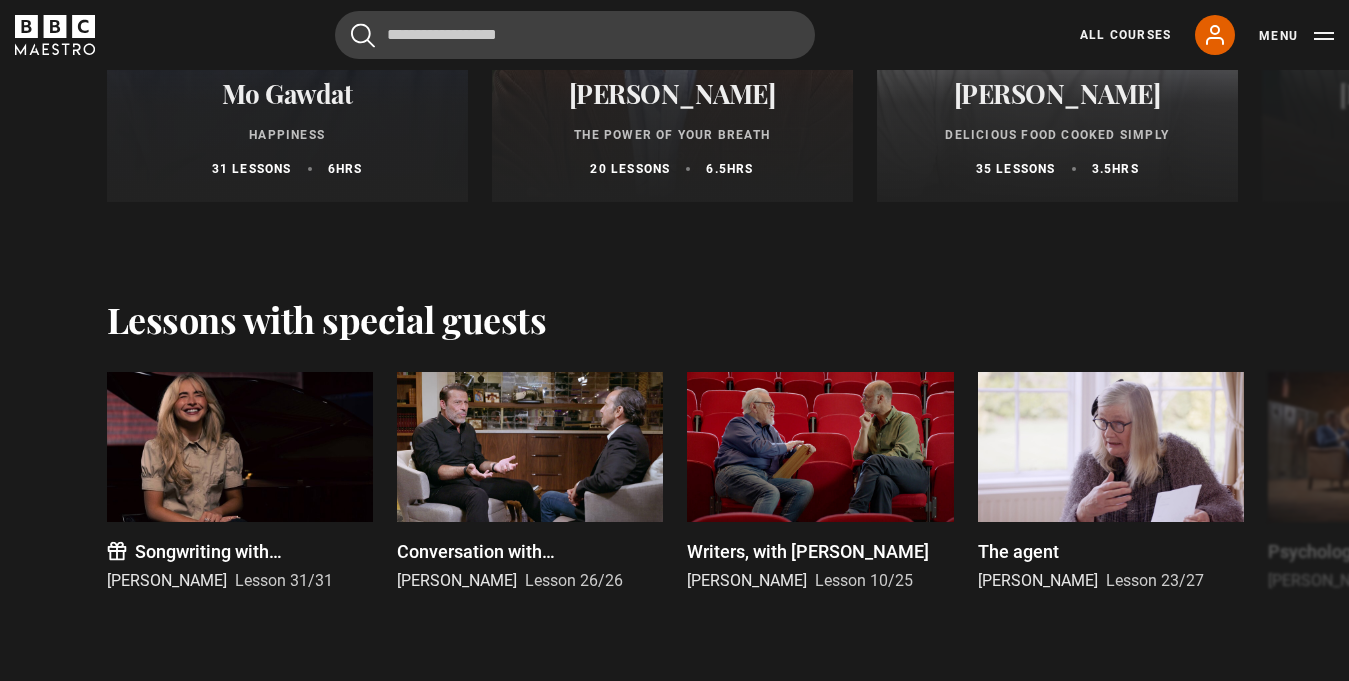 scroll, scrollTop: 4044, scrollLeft: 0, axis: vertical 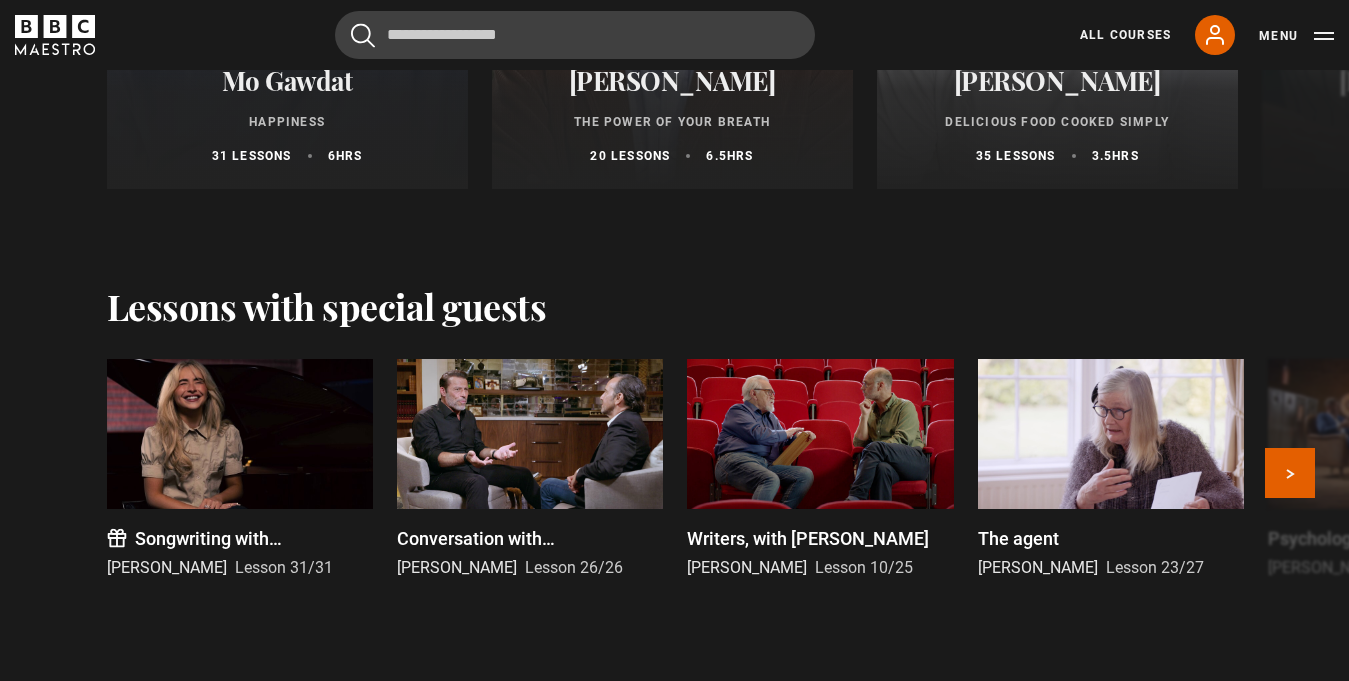 click on "Songwriting with [PERSON_NAME]" at bounding box center (254, 538) 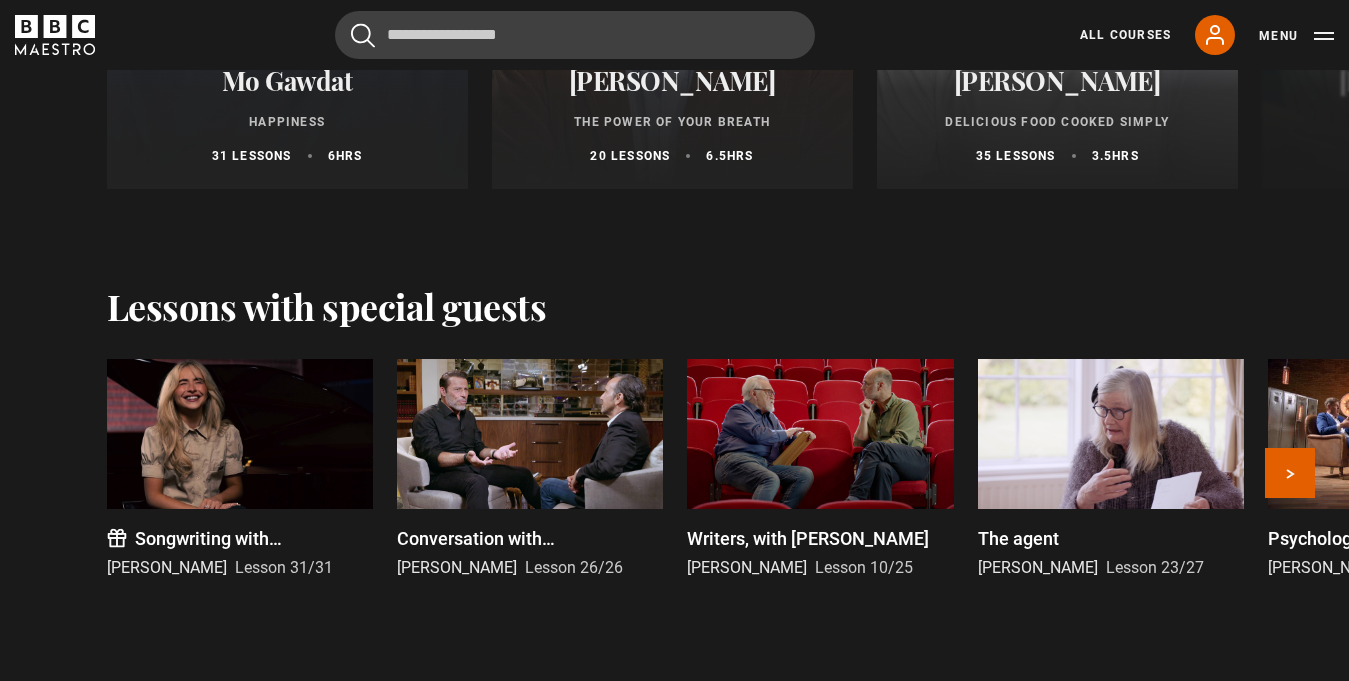 click at bounding box center [240, 434] 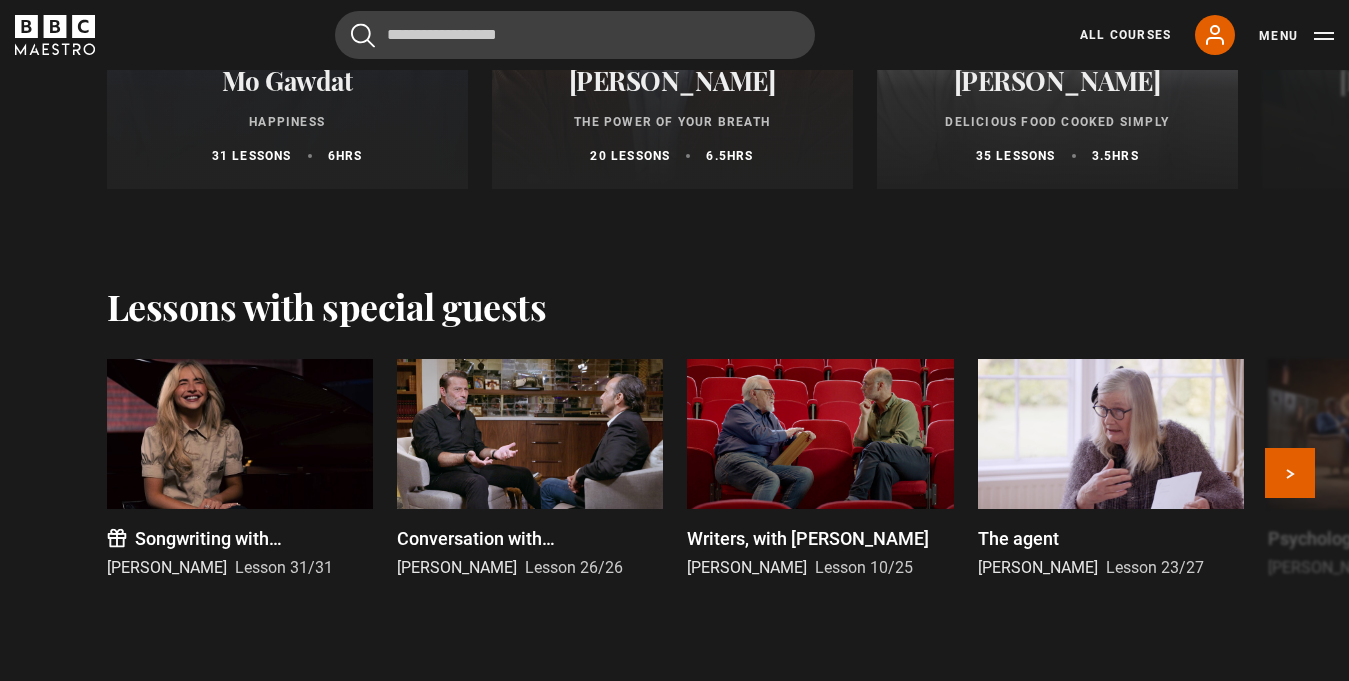 scroll, scrollTop: 4054, scrollLeft: 0, axis: vertical 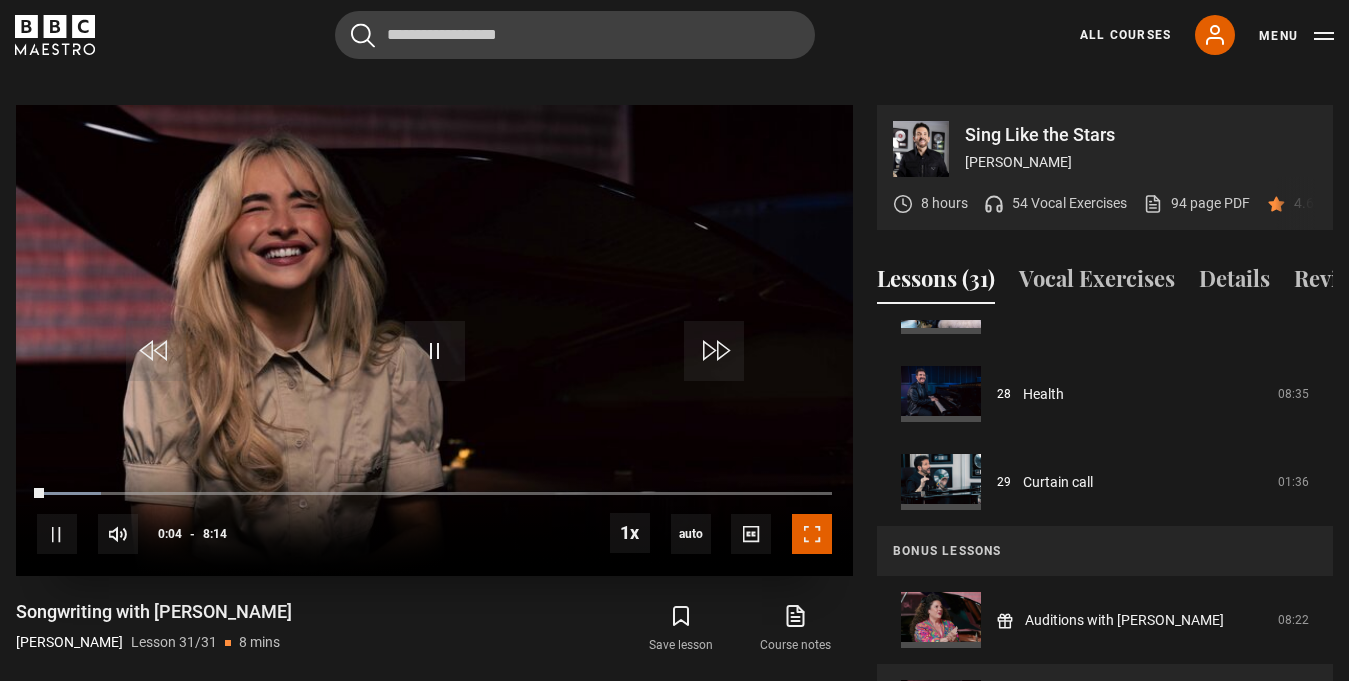 click at bounding box center [812, 534] 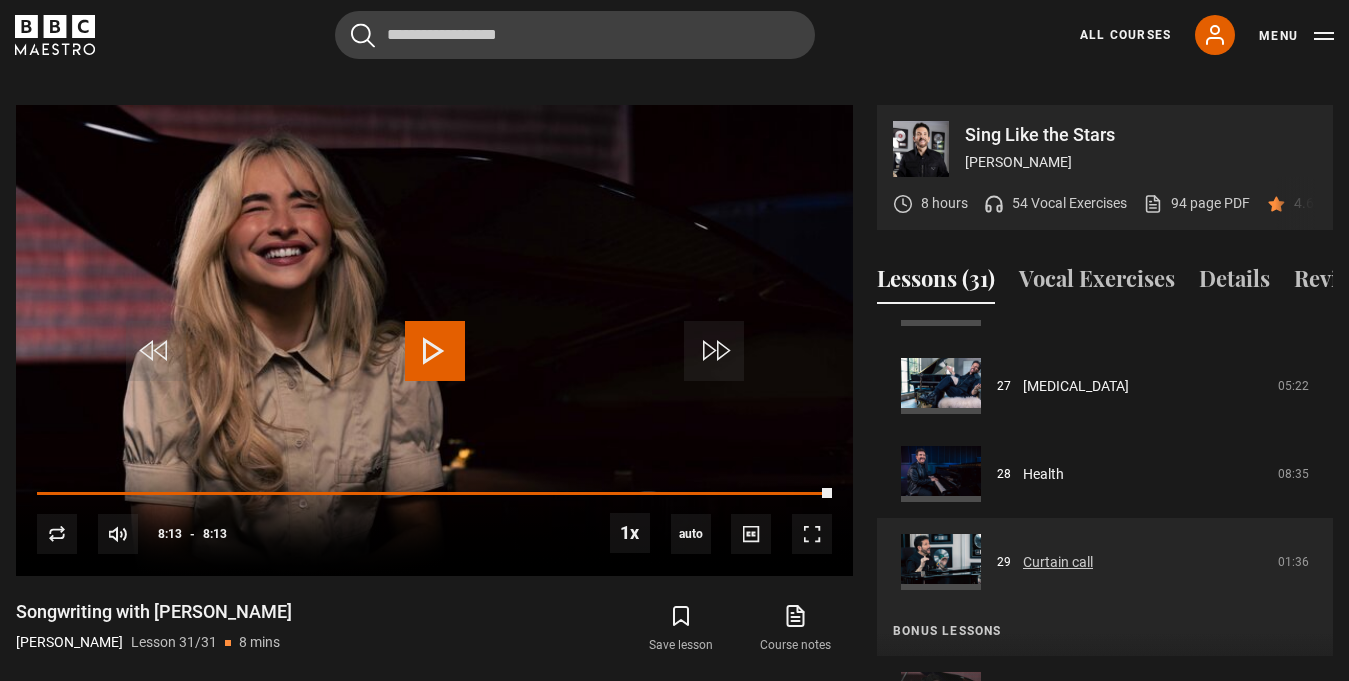 scroll, scrollTop: 2346, scrollLeft: 0, axis: vertical 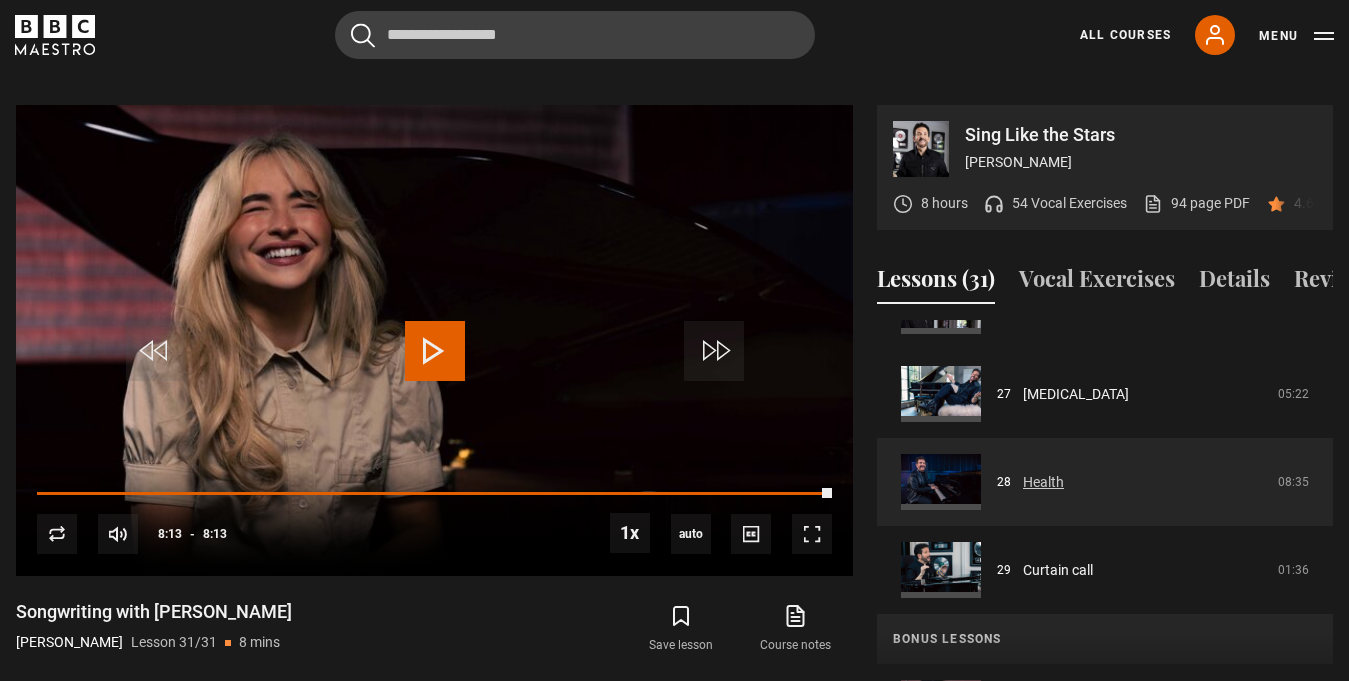 click on "Health" at bounding box center (1043, 482) 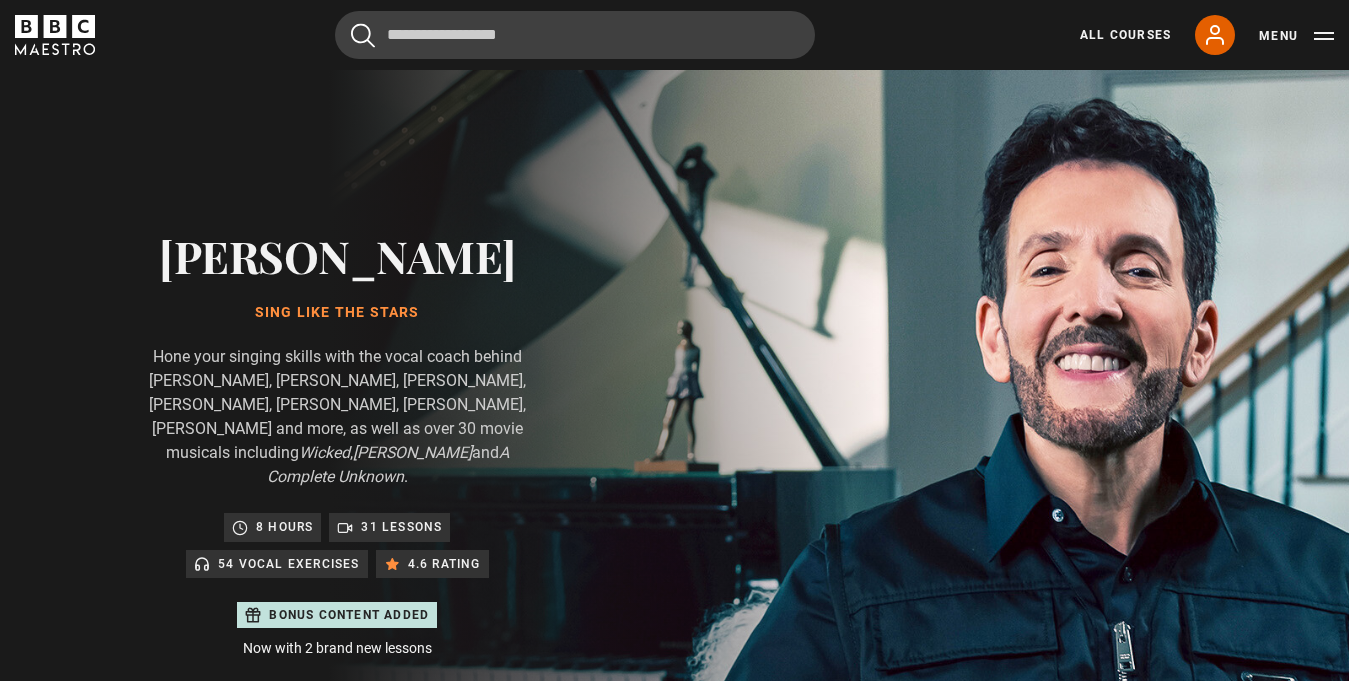 scroll, scrollTop: 956, scrollLeft: 0, axis: vertical 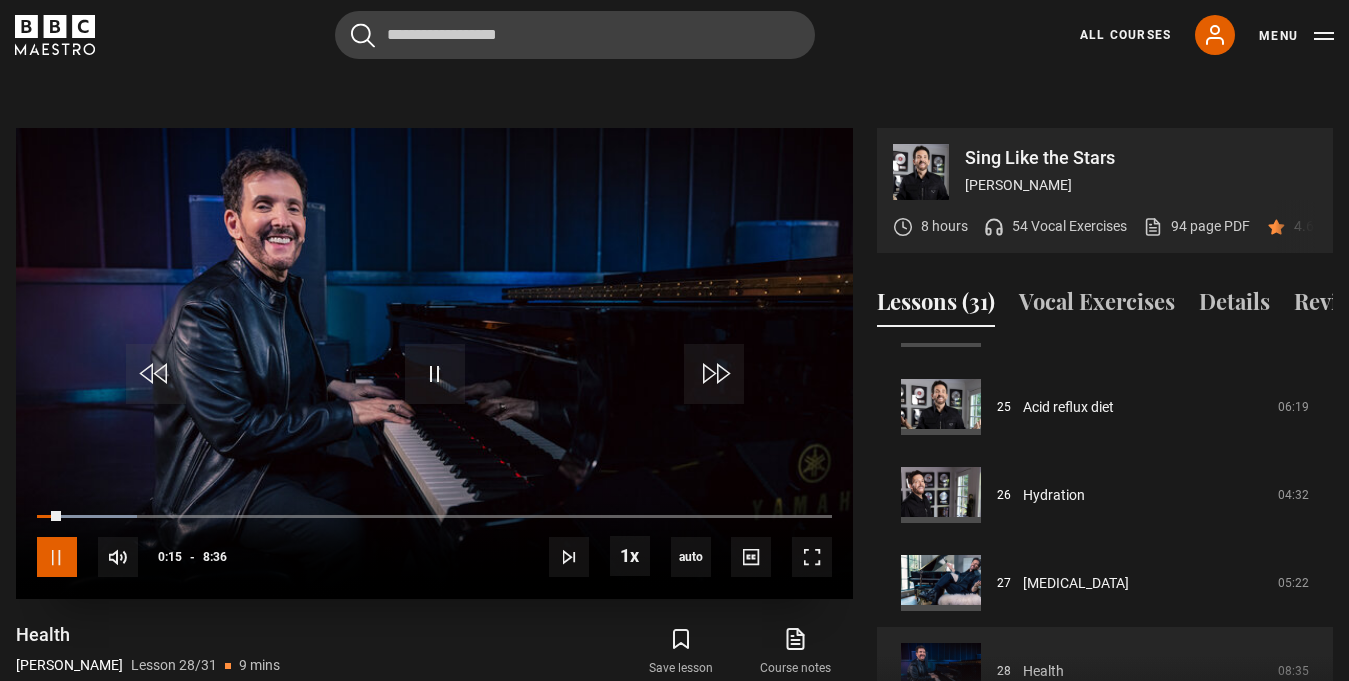 click at bounding box center [57, 557] 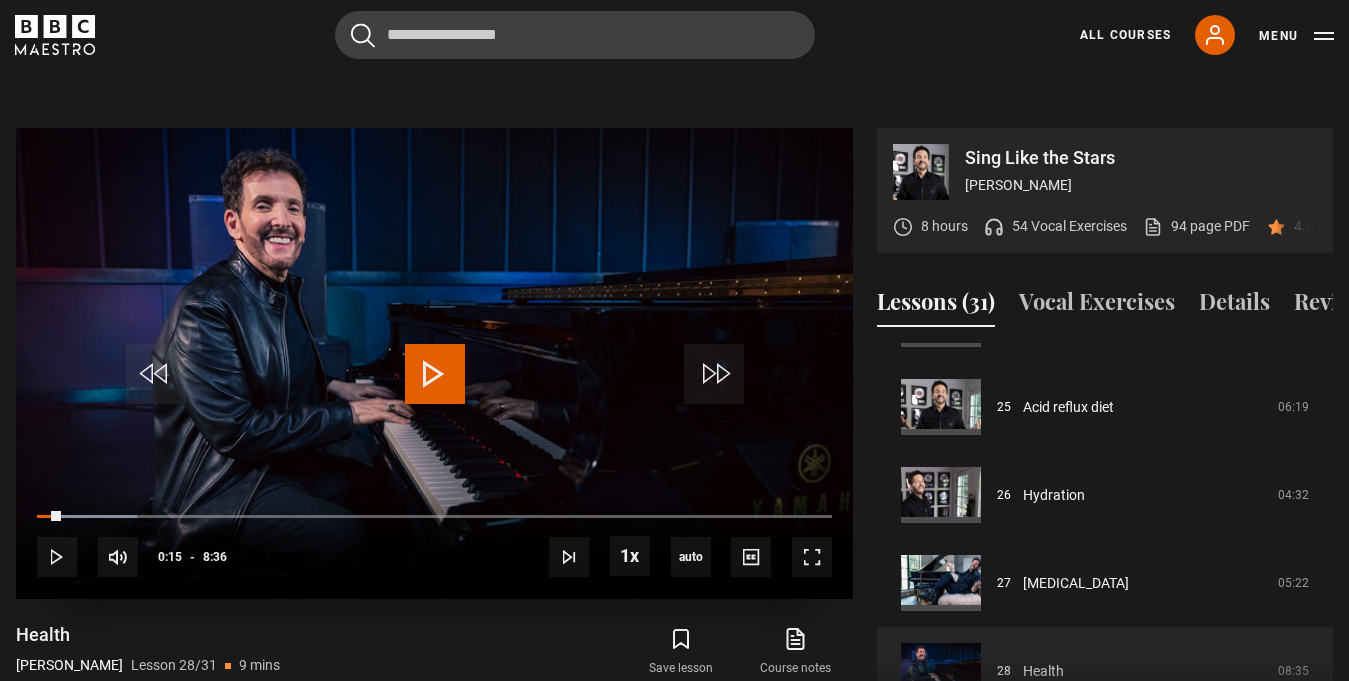 click at bounding box center [435, 374] 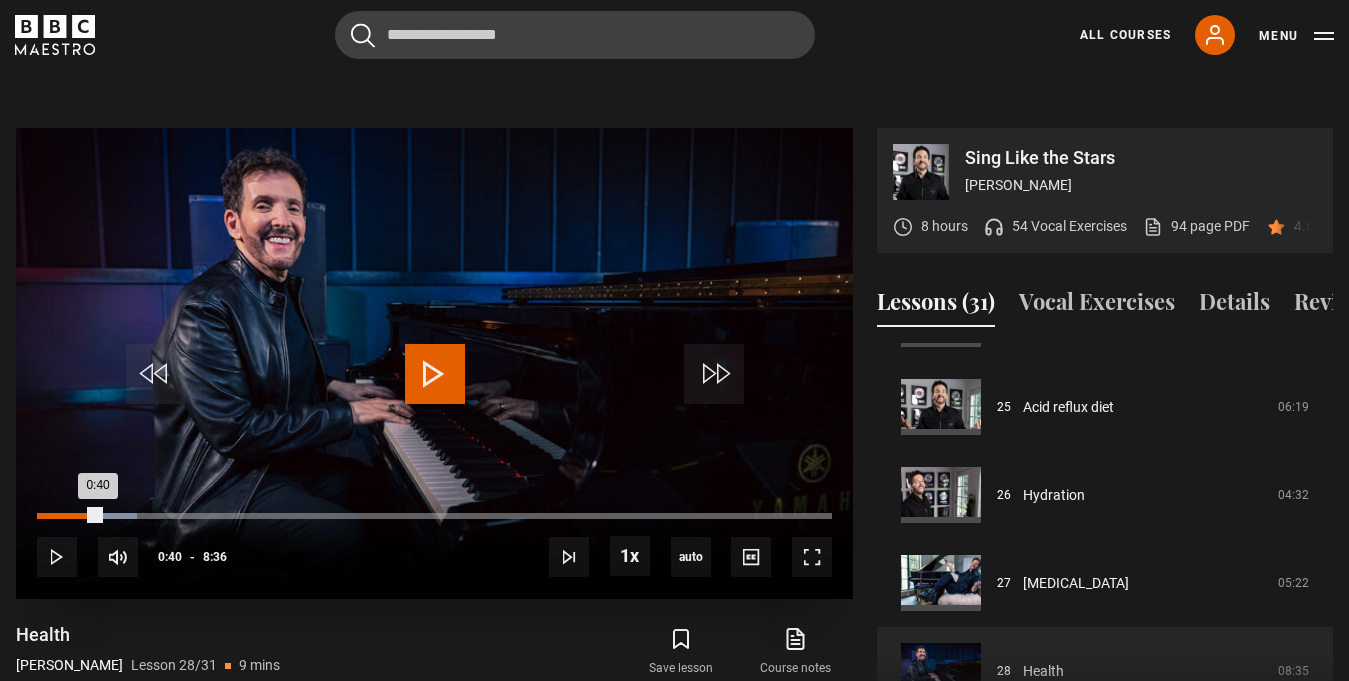 click on "Loaded :  12.60% 0:40 0:40" at bounding box center (434, 516) 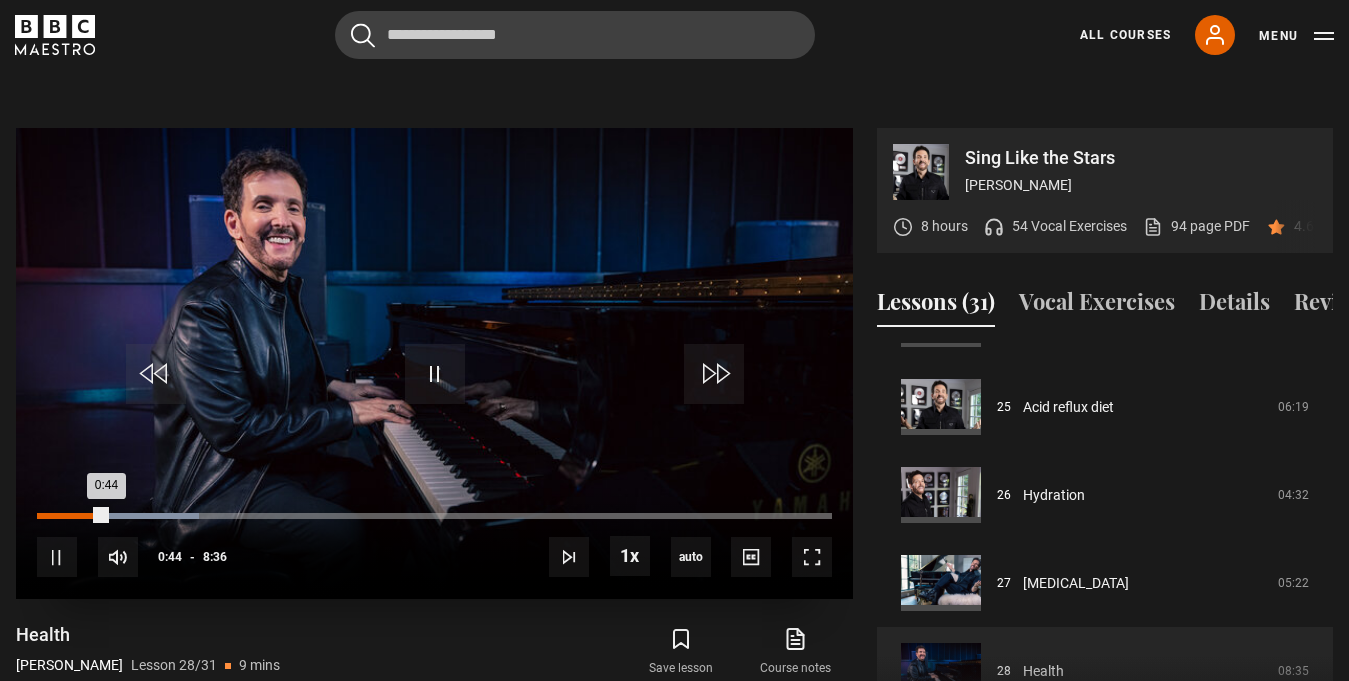 click on "0:44" at bounding box center [71, 516] 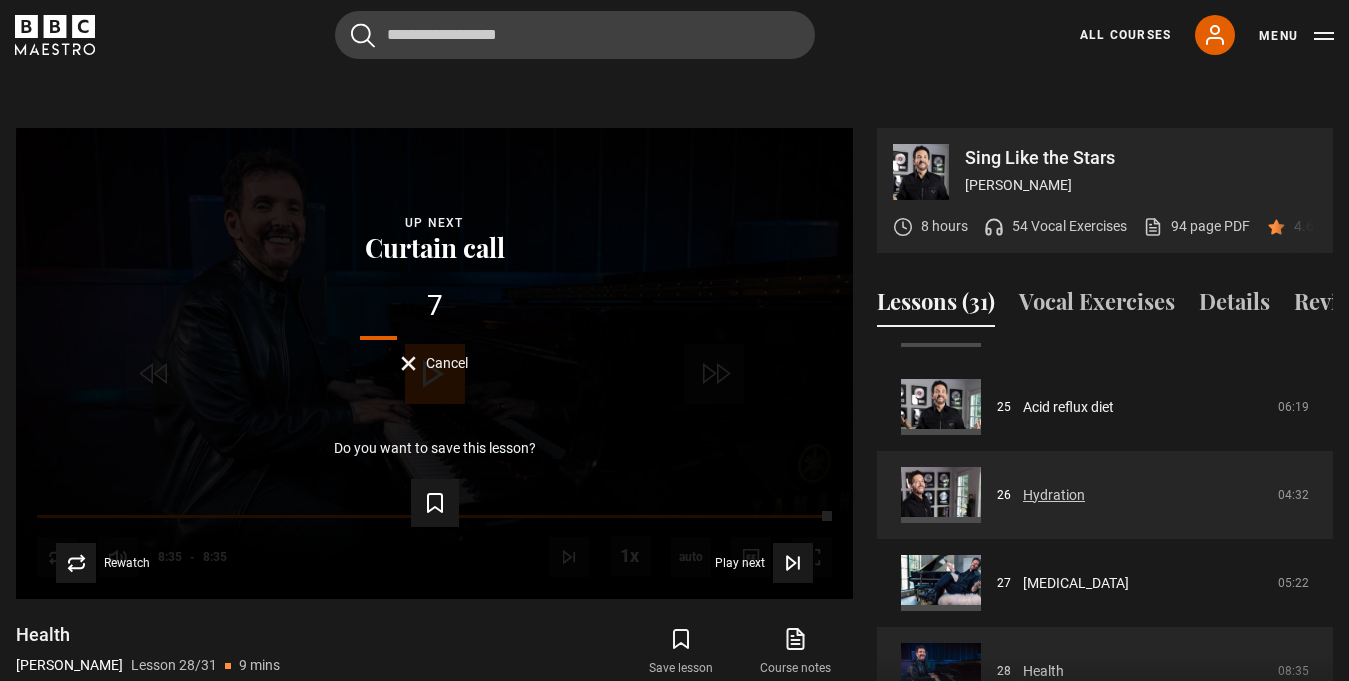 click on "Hydration" at bounding box center (1054, 495) 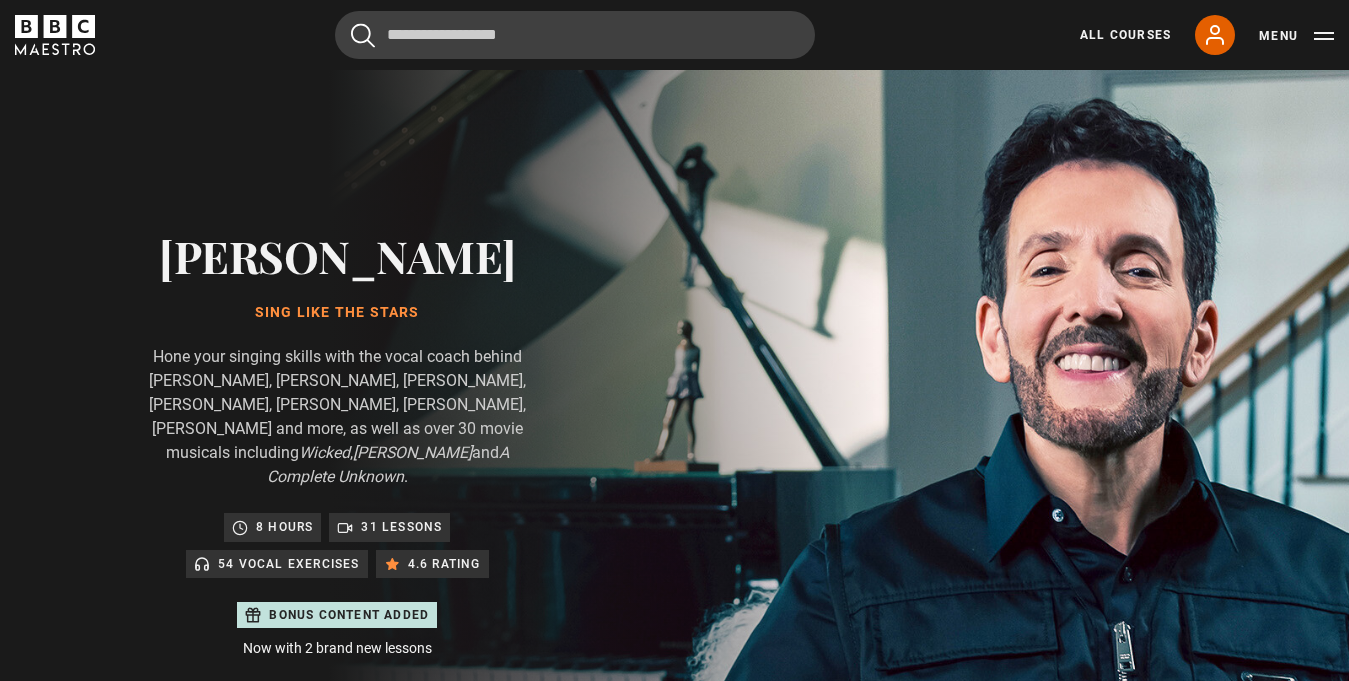 scroll, scrollTop: 947, scrollLeft: 0, axis: vertical 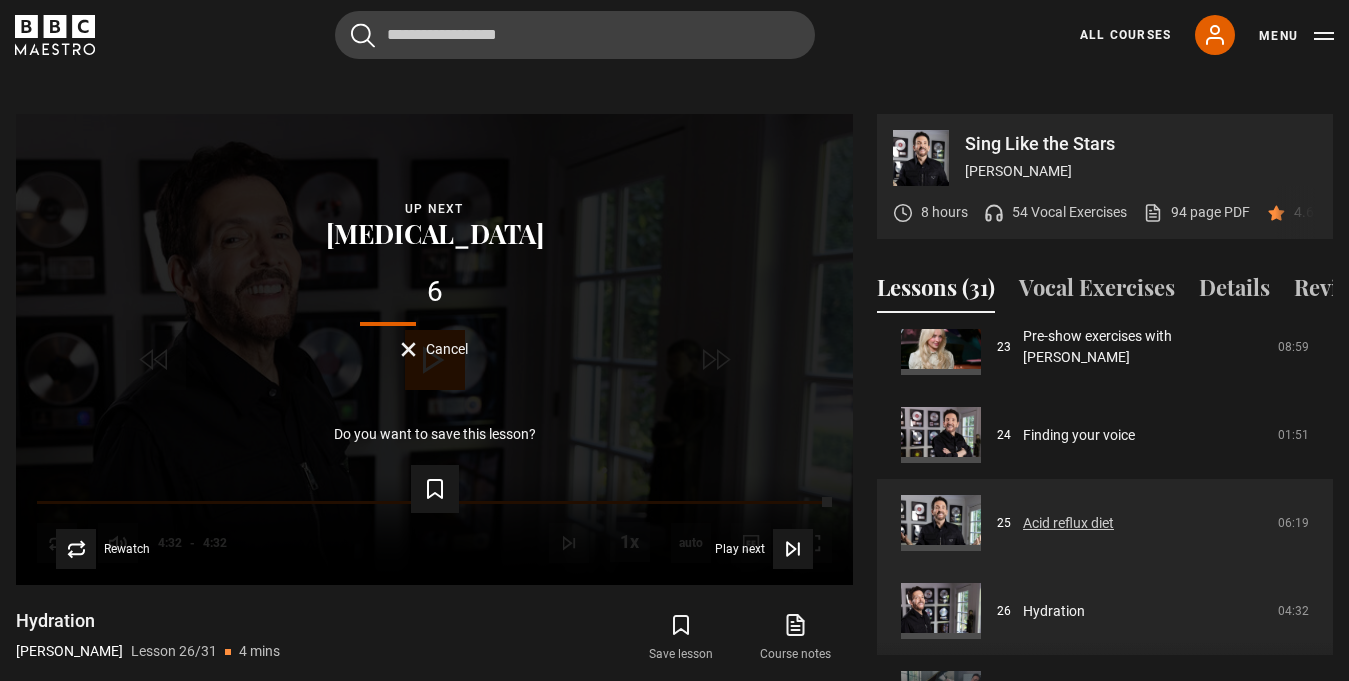 click on "Acid reflux diet" at bounding box center [1068, 523] 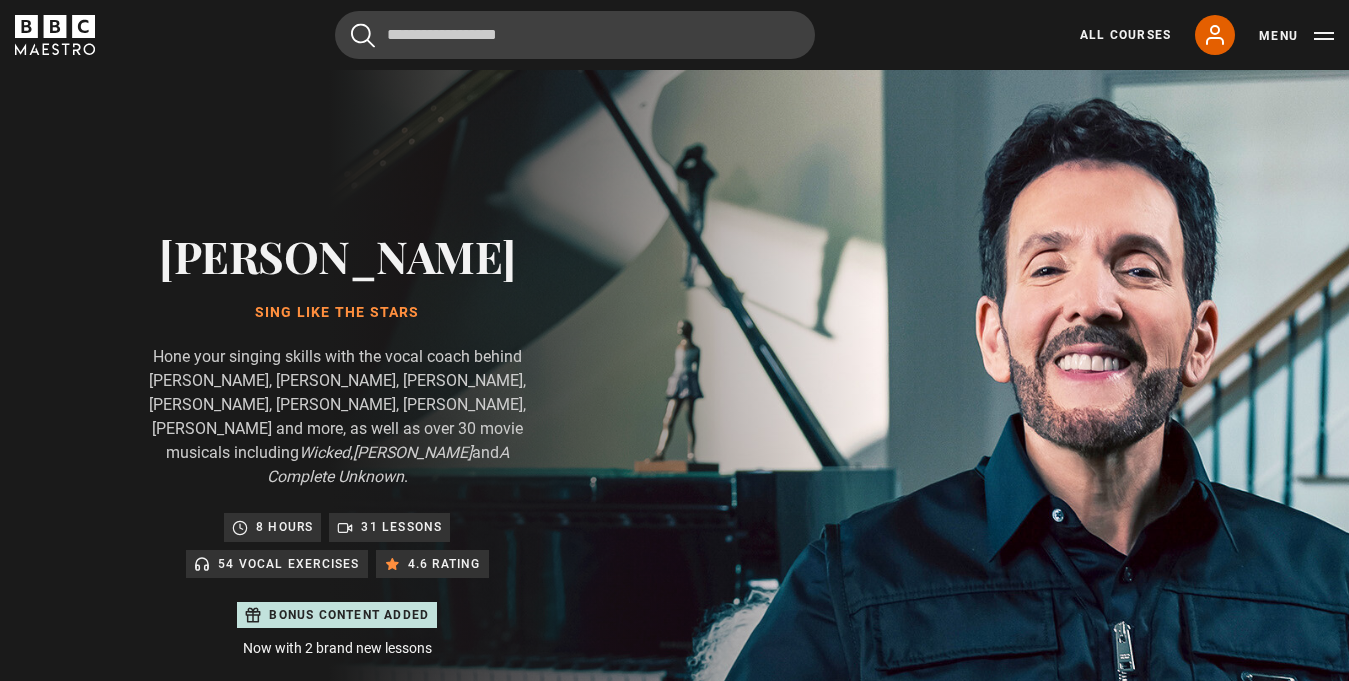 scroll, scrollTop: 956, scrollLeft: 0, axis: vertical 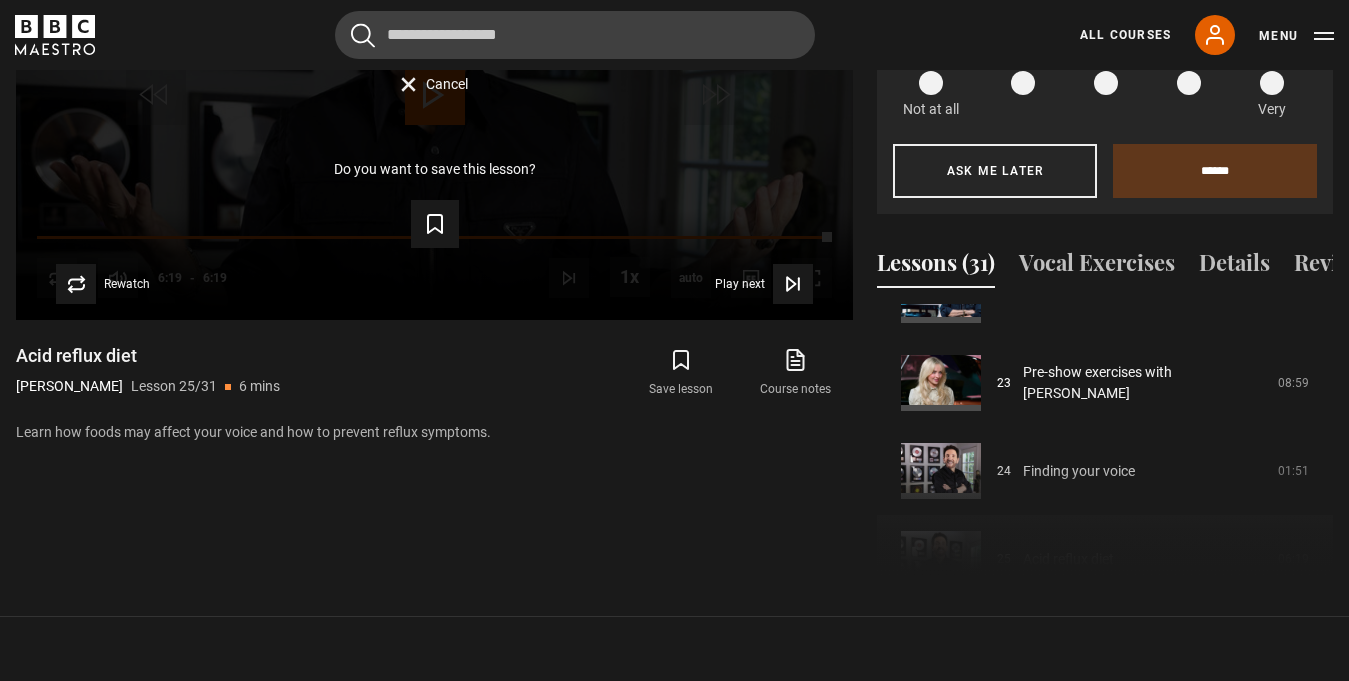 click on "Course trailer
01
Introduction
01:42
02
Origin story
04:26
03
Why warm up
02:23
04
Warming up your voice
29:13
05
How to cool down
05:35
06
Workshop" at bounding box center (1105, 440) 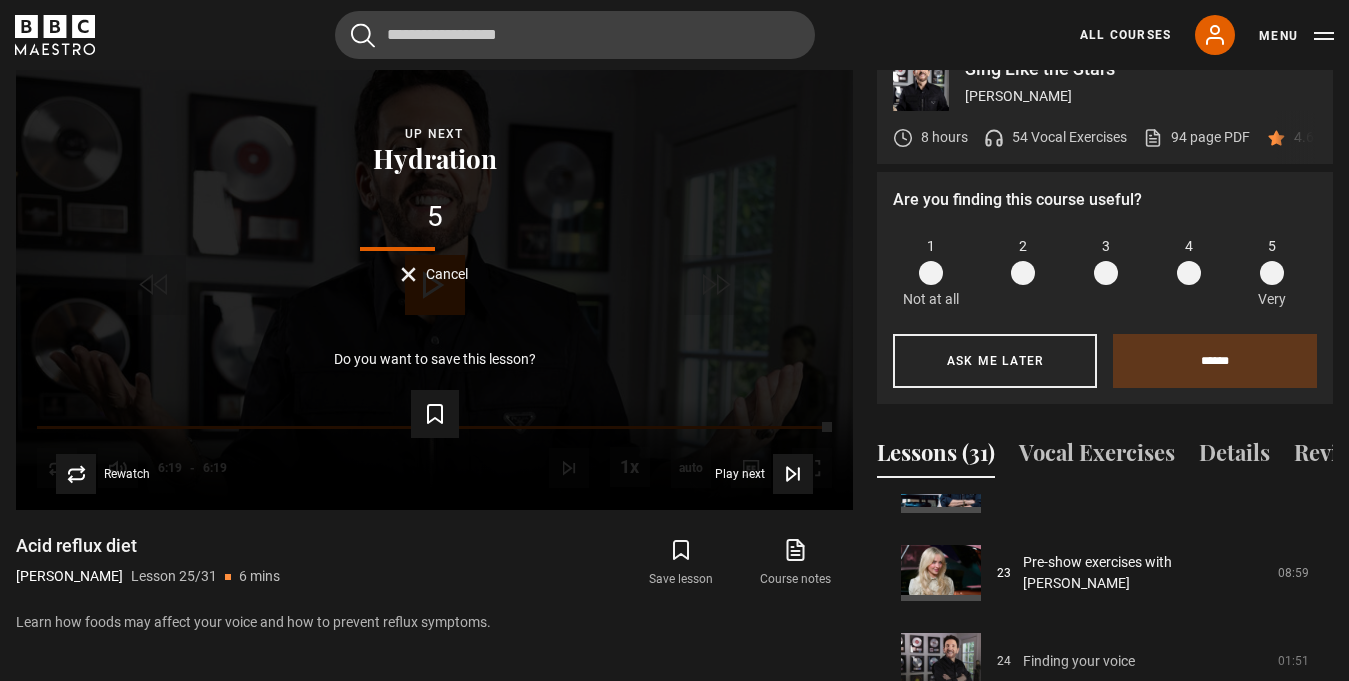 scroll, scrollTop: 1012, scrollLeft: 0, axis: vertical 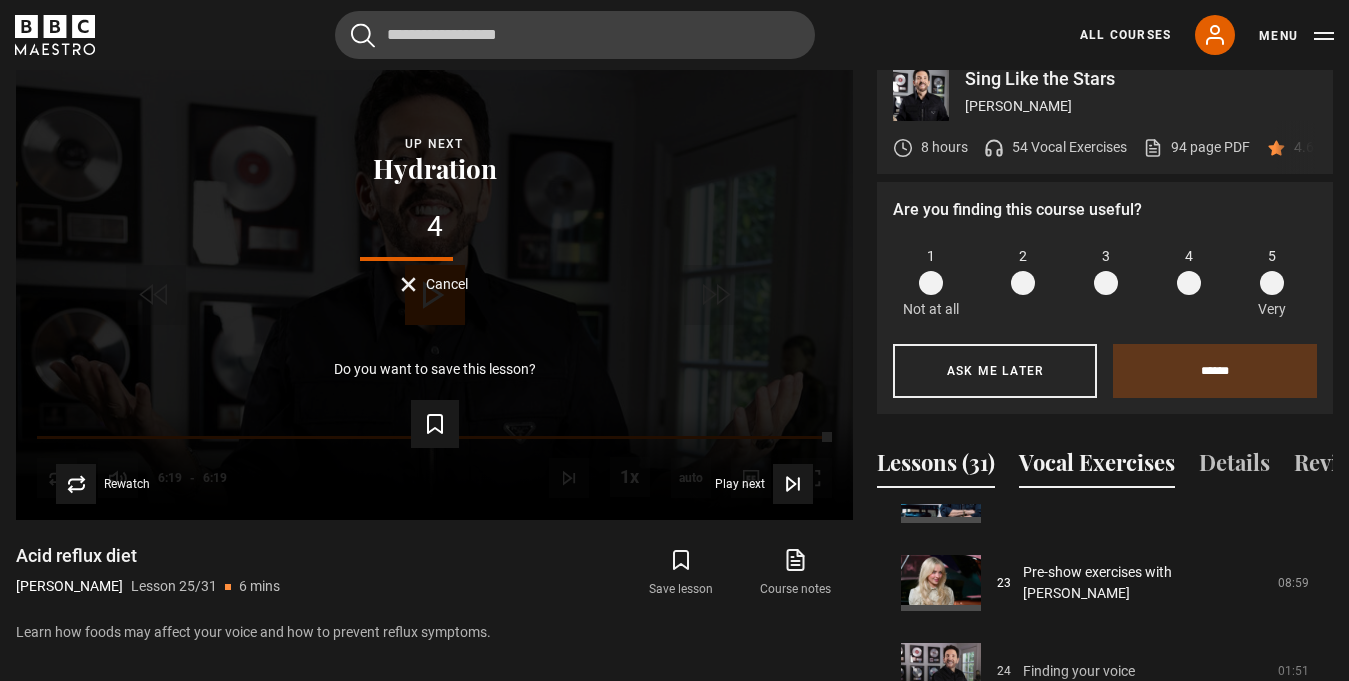 click on "Vocal Exercises" at bounding box center [1097, 467] 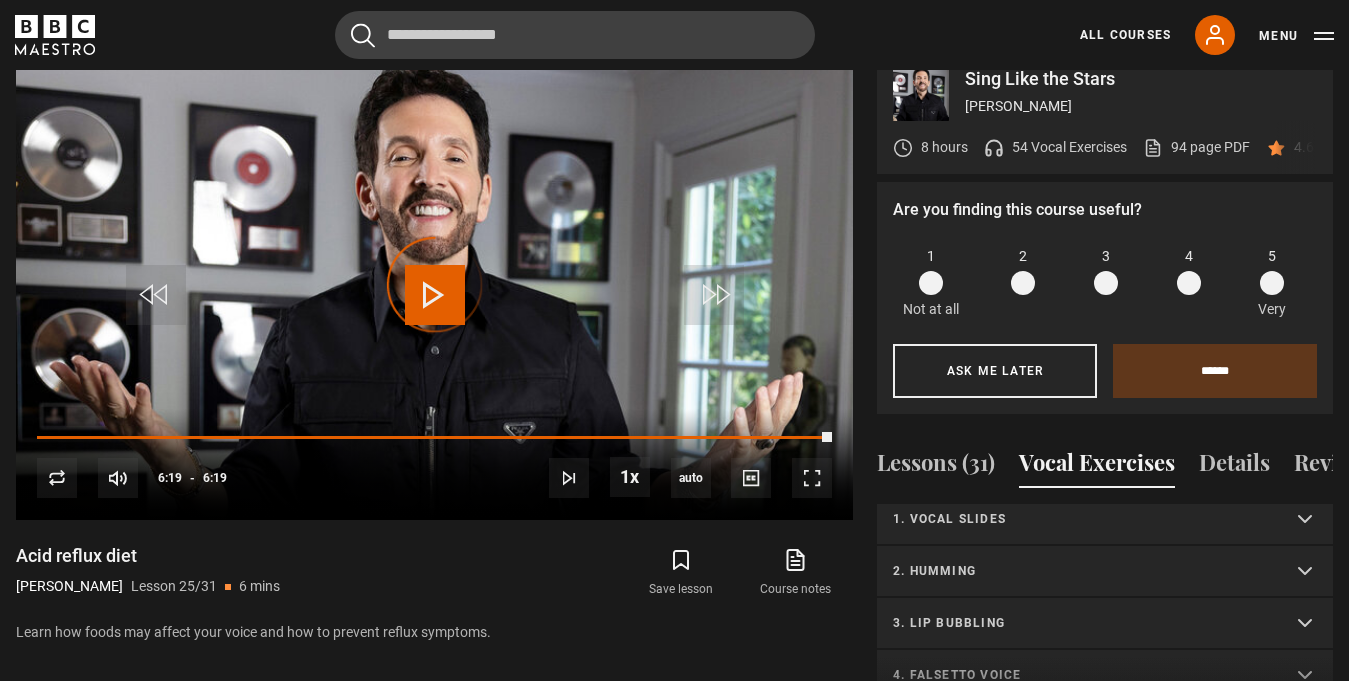 scroll, scrollTop: 0, scrollLeft: 0, axis: both 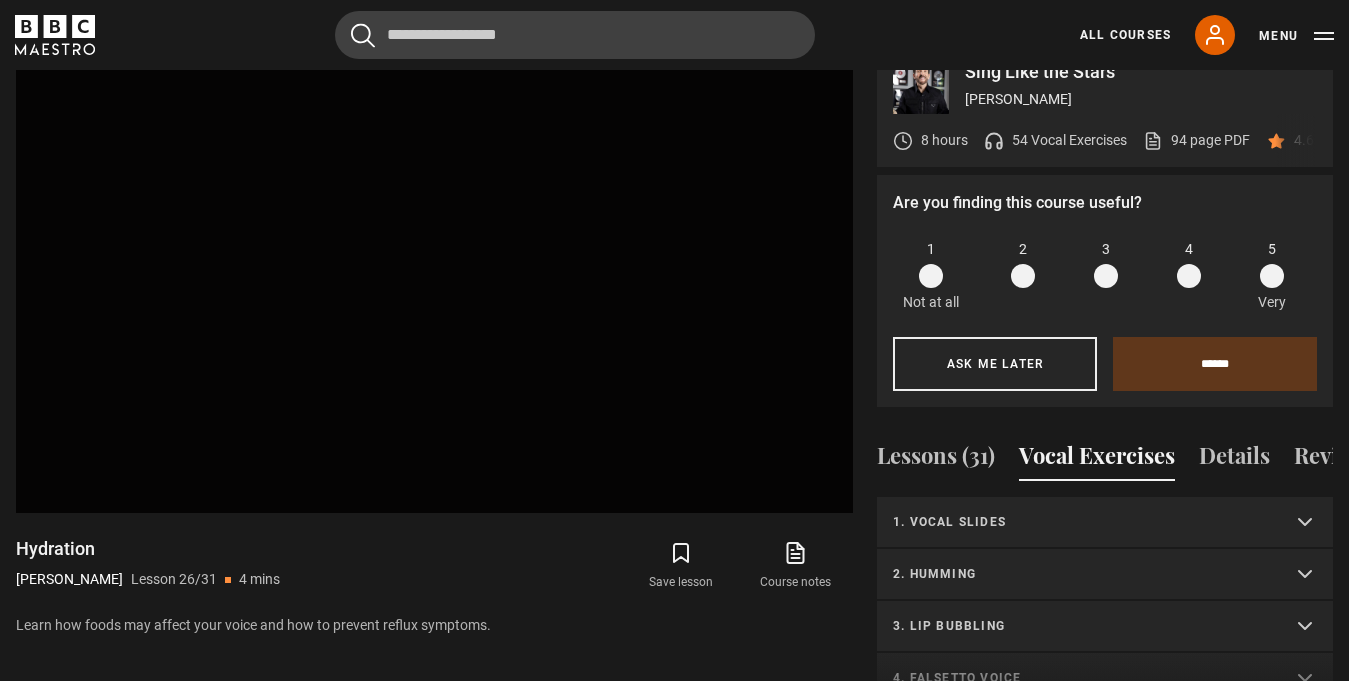 click on "1. Vocal slides" at bounding box center [1105, 523] 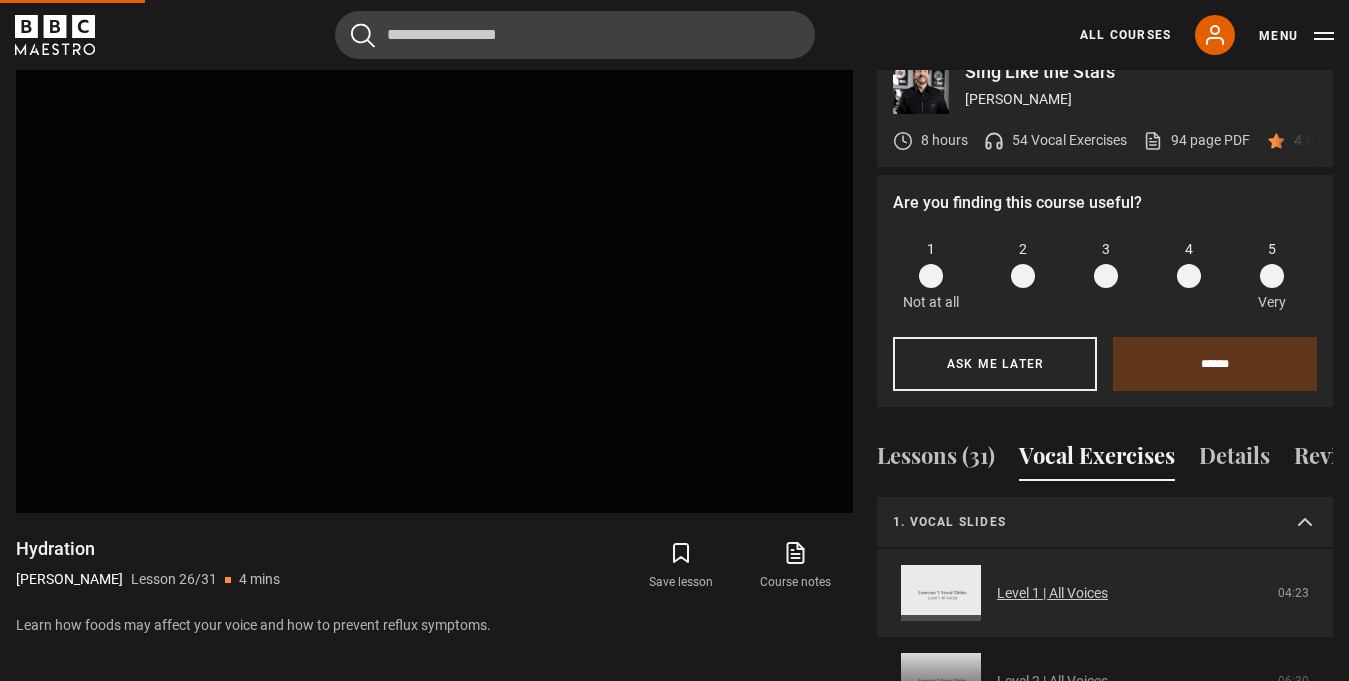 click on "Level 1 | All Voices" at bounding box center (1052, 593) 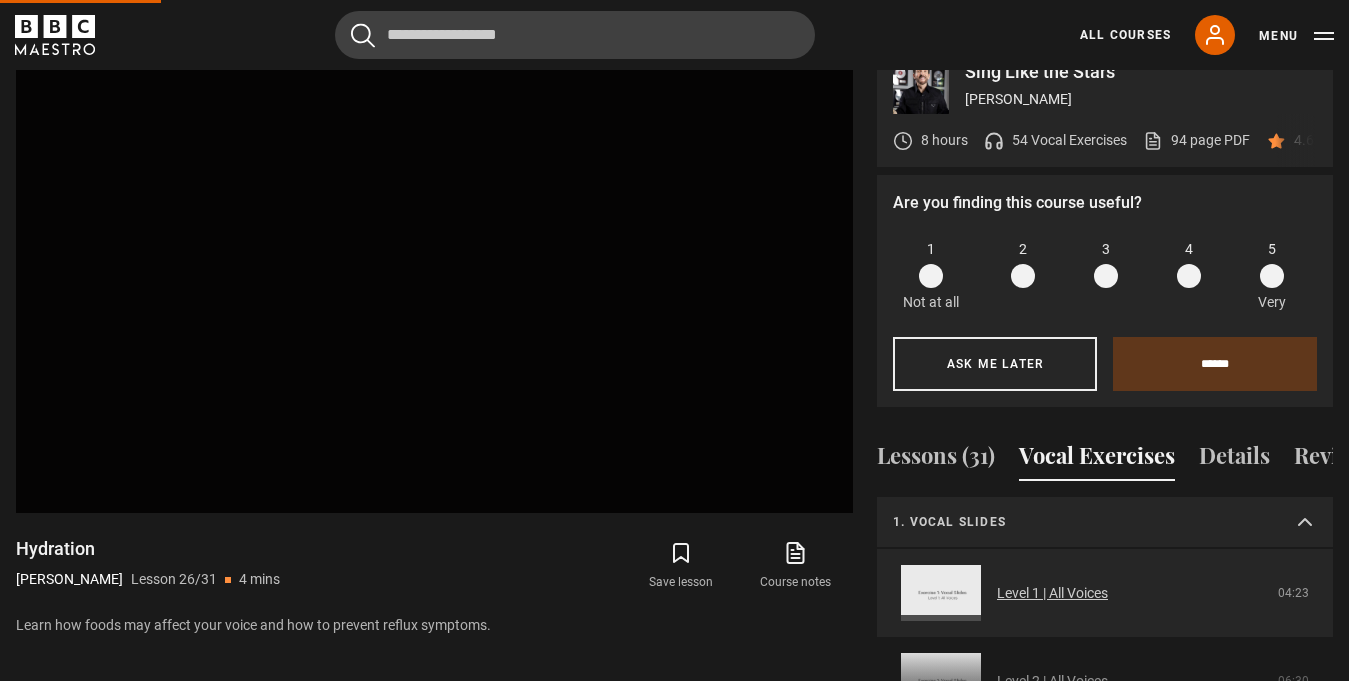 scroll, scrollTop: 10, scrollLeft: 0, axis: vertical 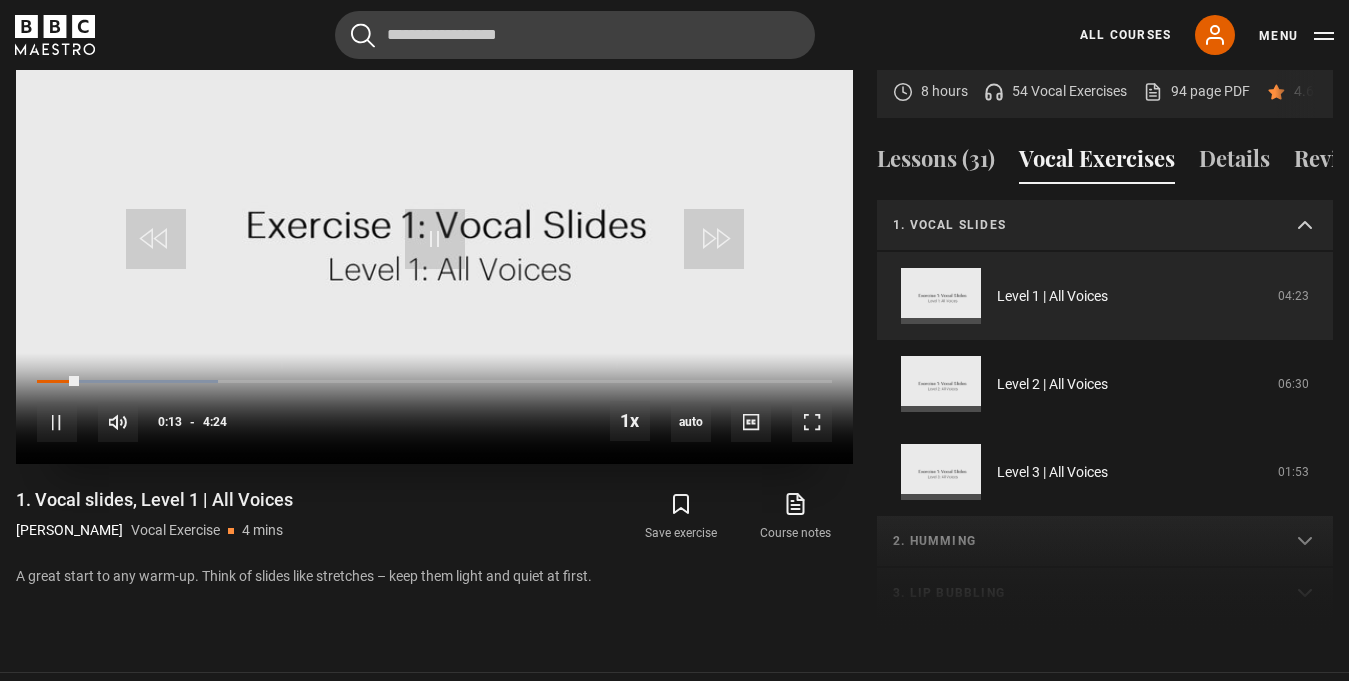 click on "10s Skip Back 10 seconds Pause 10s Skip Forward 10 seconds Loaded :  22.73% 0:21 0:13 Pause Mute Current Time  0:13 - Duration  4:24 1x Playback Rate 2x 1.5x 1x , selected 0.5x auto Quality 360p 720p 1080p 2160p Auto , selected Captions captions off , selected English  Captions" at bounding box center (434, 408) 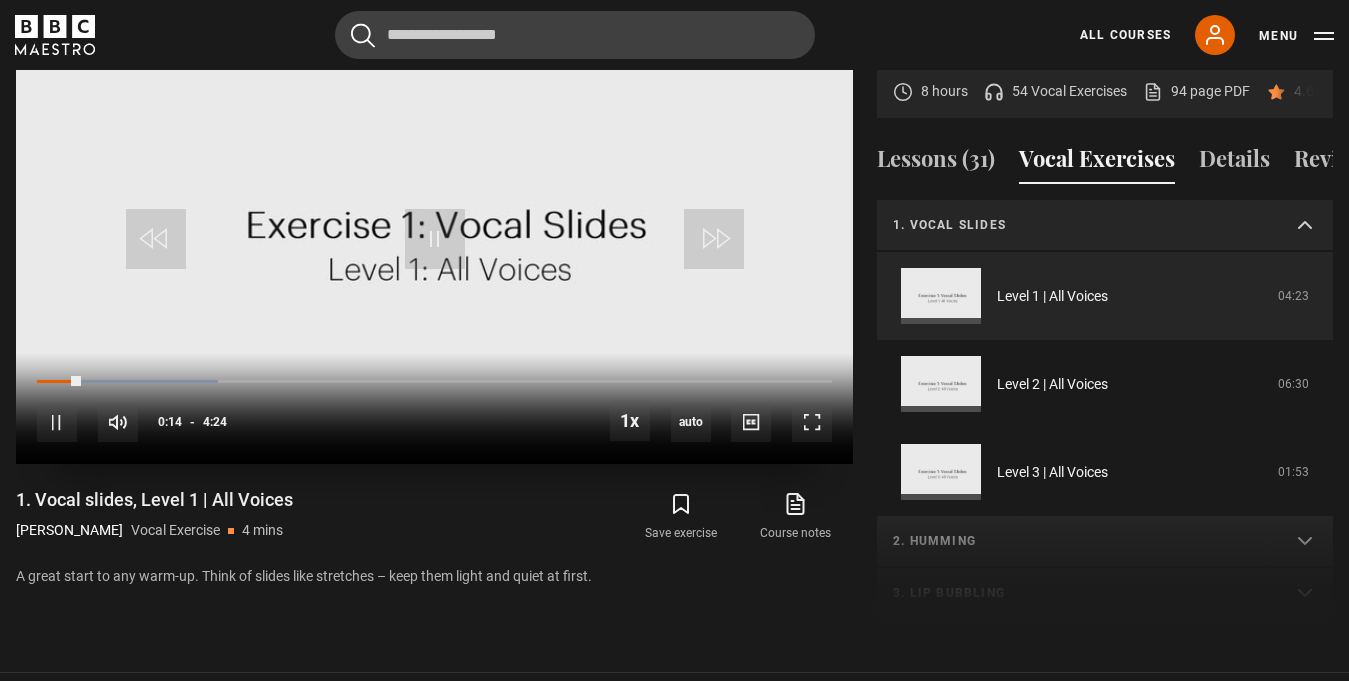click on "10s Skip Back 10 seconds Pause 10s Skip Forward 10 seconds Loaded :  22.73% 0:21 0:14 Pause Mute Current Time  0:14 - Duration  4:24 1x Playback Rate 2x 1.5x 1x , selected 0.5x auto Quality 360p 720p 1080p 2160p Auto , selected Captions captions off , selected English  Captions" at bounding box center [434, 408] 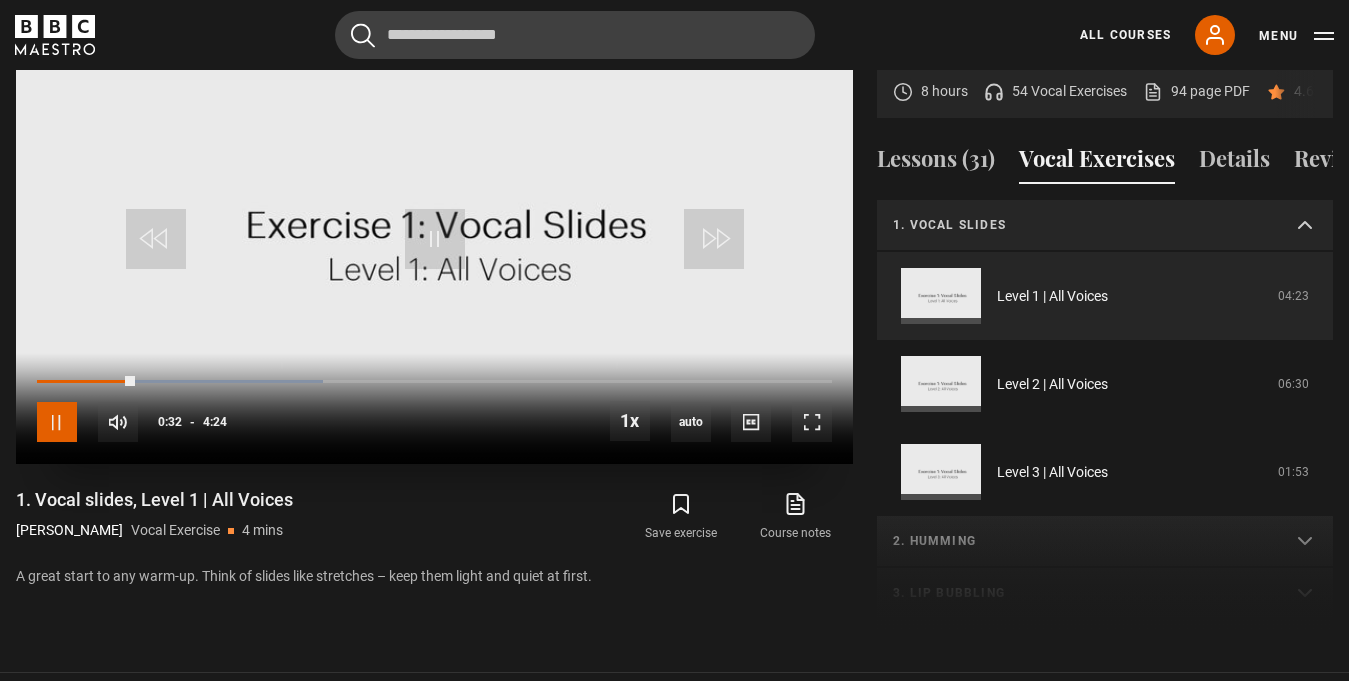 click at bounding box center [57, 422] 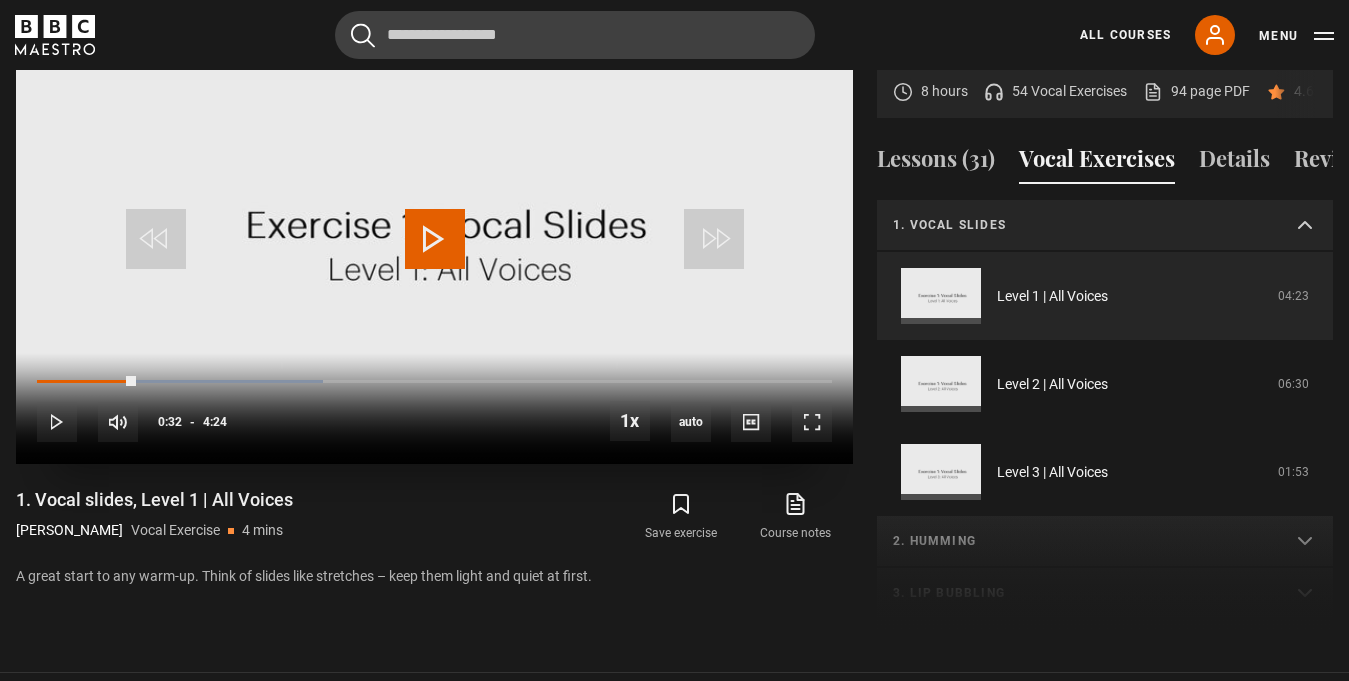 scroll, scrollTop: 1036, scrollLeft: 0, axis: vertical 